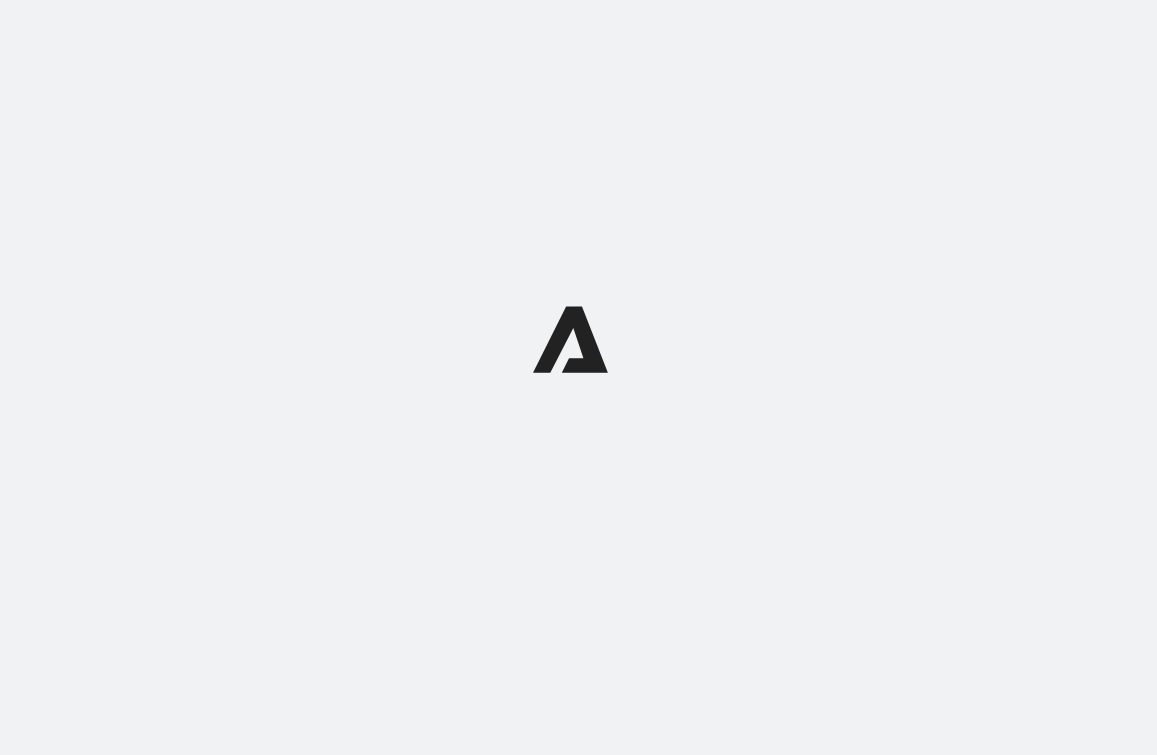 scroll, scrollTop: 0, scrollLeft: 0, axis: both 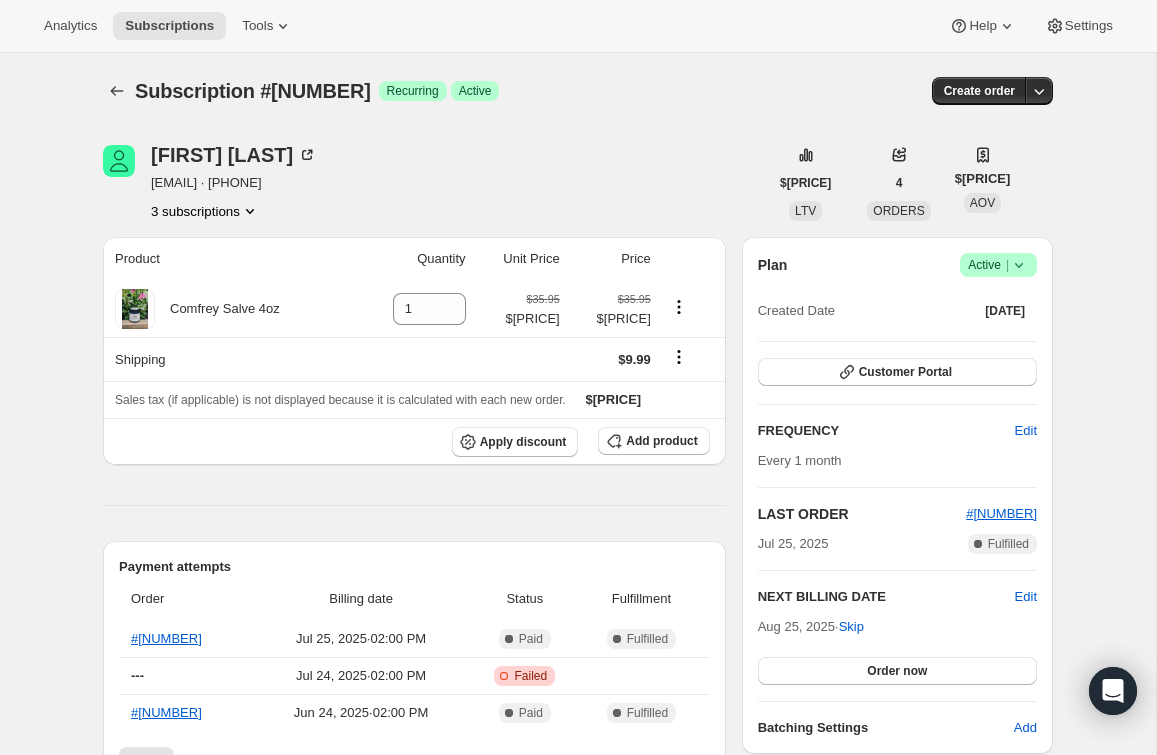 click on "3 subscriptions" at bounding box center [205, 211] 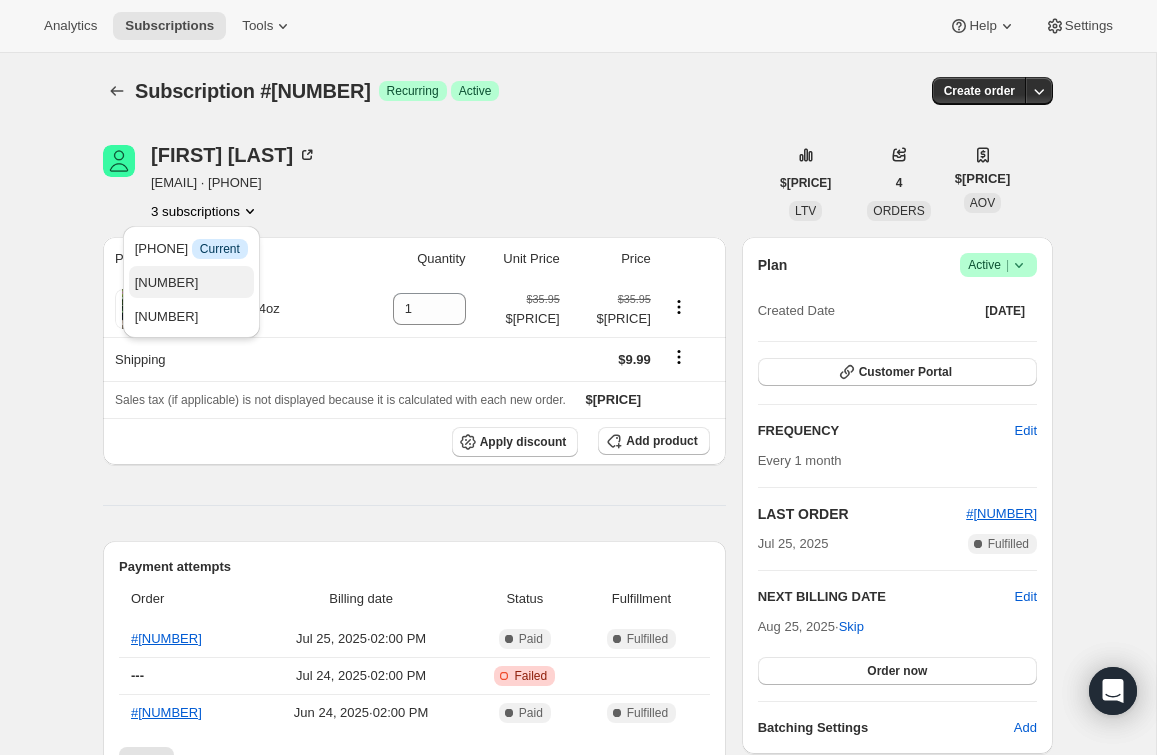 click on "30978048282" at bounding box center (191, 283) 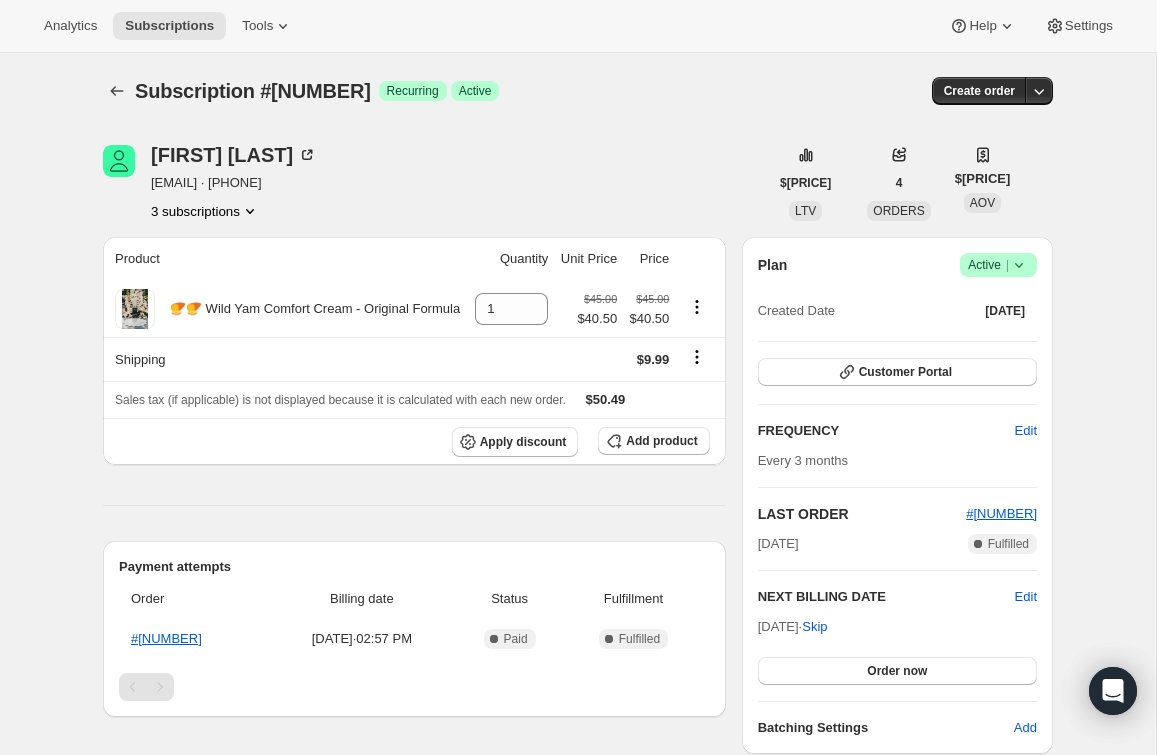 click on "lauren_ligon@hotmail.com · +15202277990" at bounding box center [234, 183] 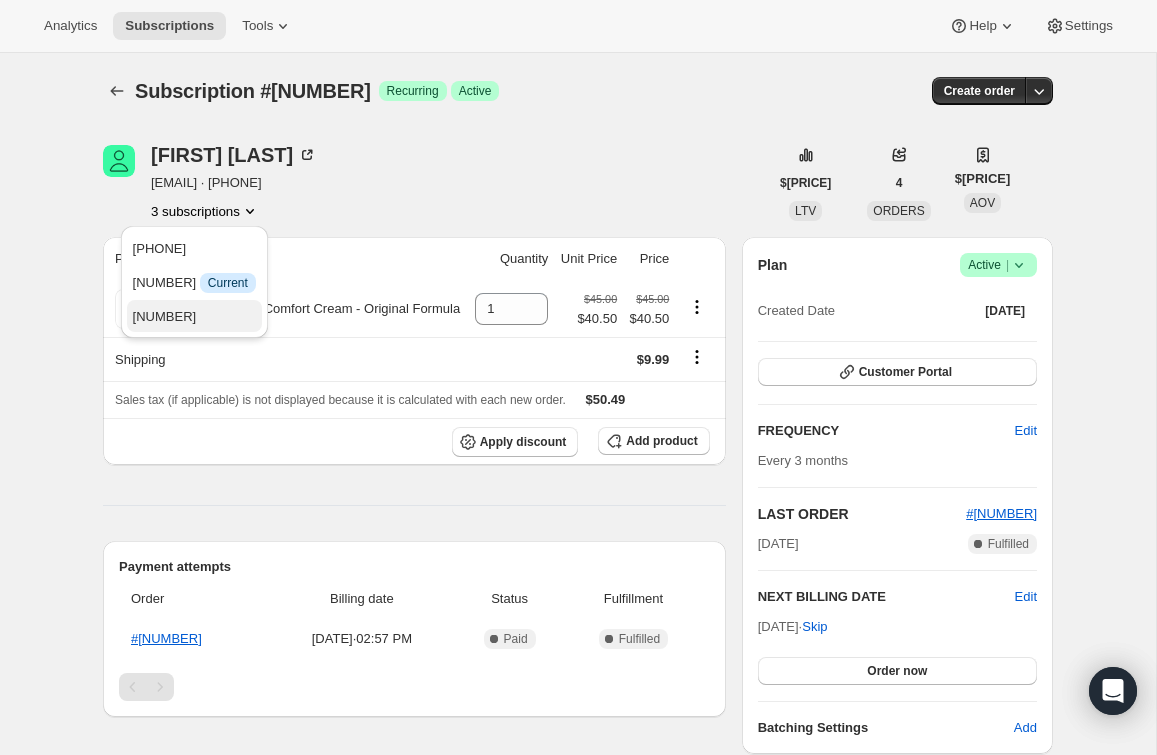 click on "32497205530" at bounding box center (165, 316) 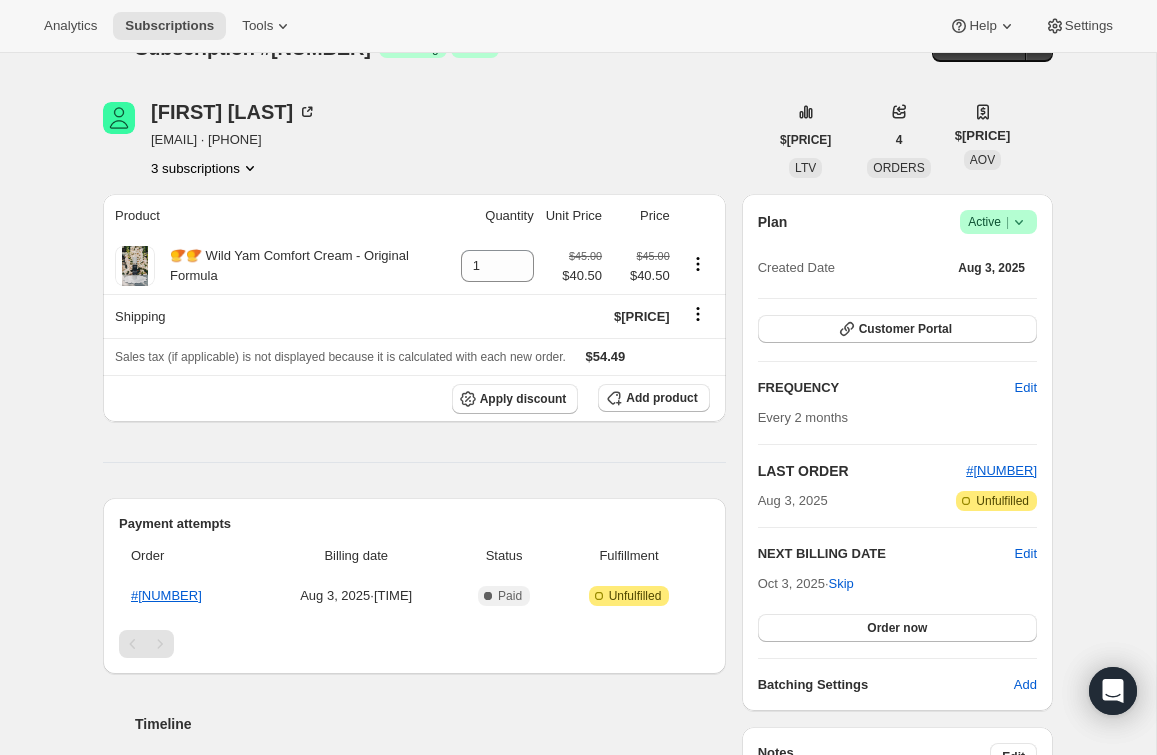 scroll, scrollTop: 0, scrollLeft: 0, axis: both 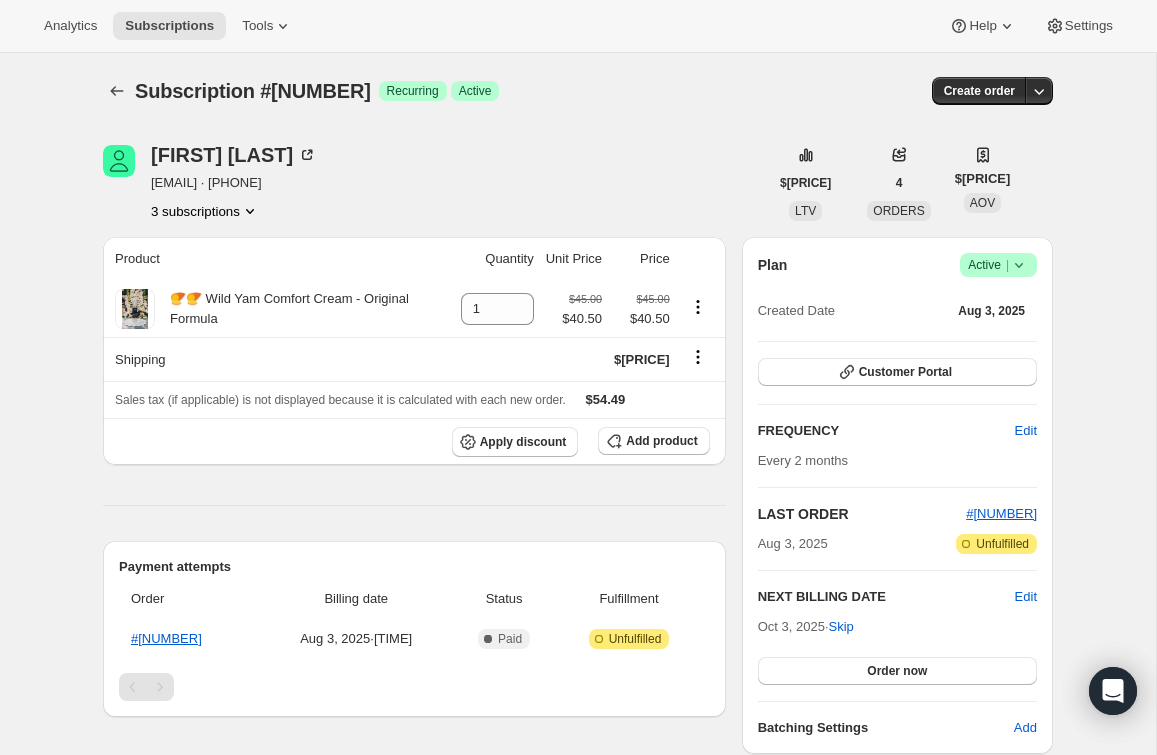 click on "3 subscriptions" at bounding box center [205, 211] 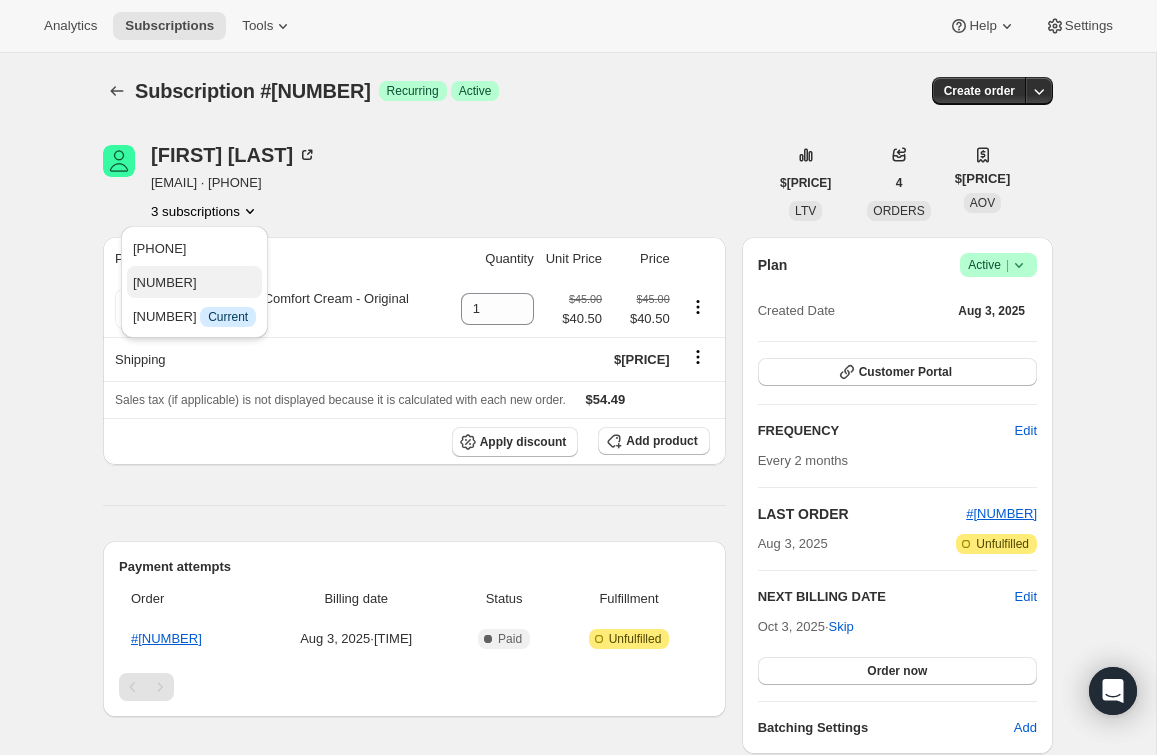 click on "30978048282" at bounding box center (194, 283) 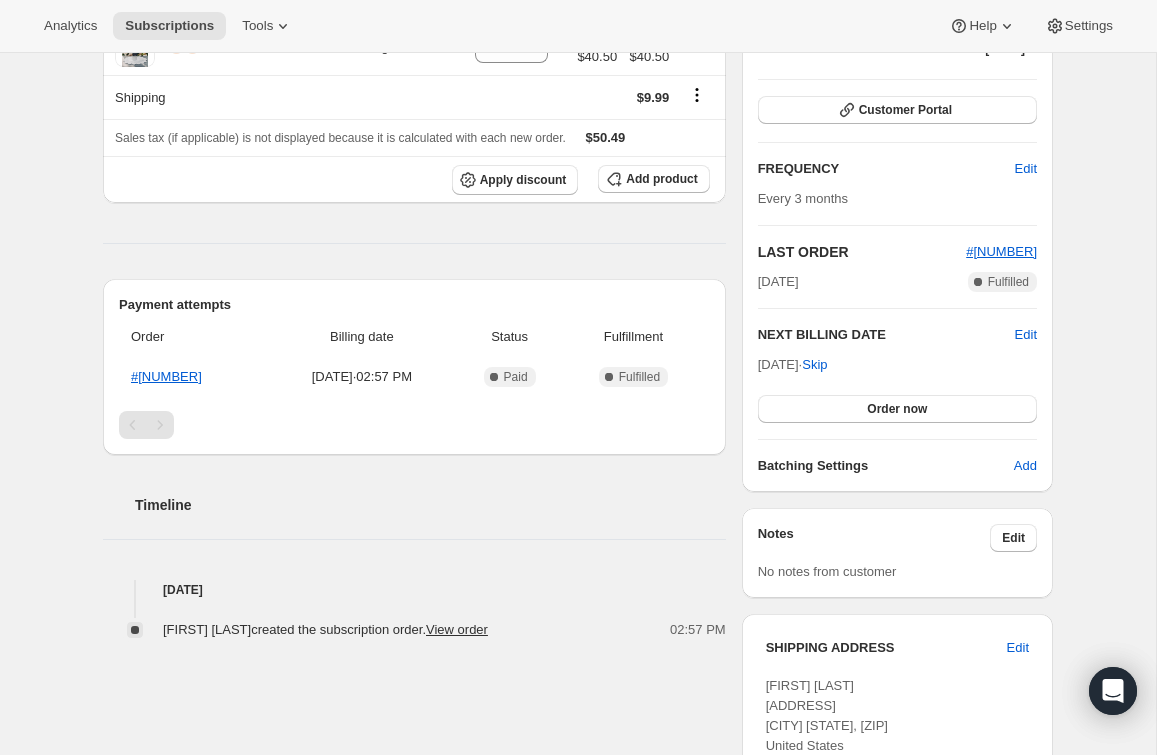 scroll, scrollTop: 0, scrollLeft: 0, axis: both 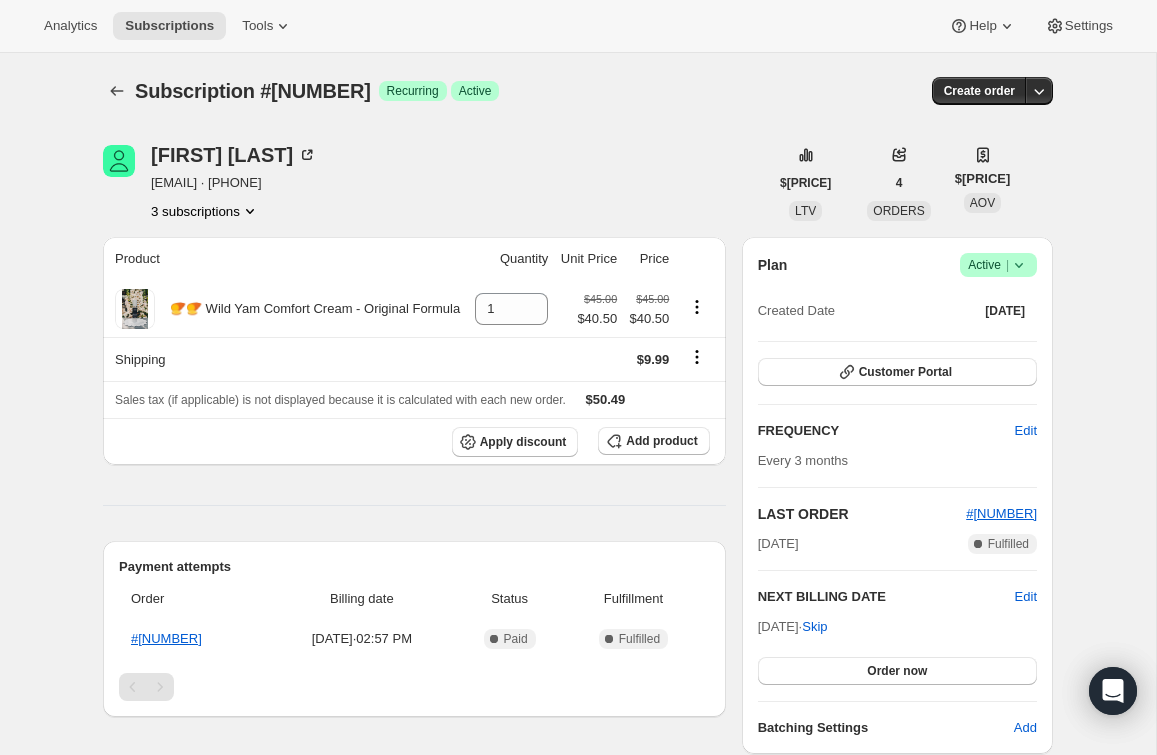 click on "Lauren   Ligon lauren_ligon@hotmail.com · +15202277990 3 subscriptions $271.41 LTV 4 ORDERS $67.85 AOV Product Quantity Unit Price Price 🍠🍠 Wild Yam Comfort Cream - Original Formula 1 $45.00 $40.50 $45.00 $40.50 Shipping $9.99 Sales tax (if applicable) is not displayed because it is calculated with each new order.   $50.49 Apply discount Add product Payment attempts Order Billing date Status Fulfillment #145166 May 24, 2025  ·  02:57 PM  Complete Paid  Complete Fulfilled Timeline May 24, 2025 Lauren Ligon  created the subscription order.  View order 02:57 PM Plan Success Active | Created Date May 24, 2025 Customer Portal FREQUENCY Edit Every 3 months LAST ORDER #145166 May 24, 2025  Complete Fulfilled NEXT BILLING DATE Edit Aug 24, 2025   ·  Skip Order now Batching Settings Add Notes Edit No notes from customer SHIPPING ADDRESS Edit Lauren Ligon
PO Box 3603
Avon CO, 81620
United States
+15202277990 BILLING ADDRESS Stored in ShopPay PAYMENT METHOD Shop Pay ending in 0024
Expires 6/2028" at bounding box center [570, 697] 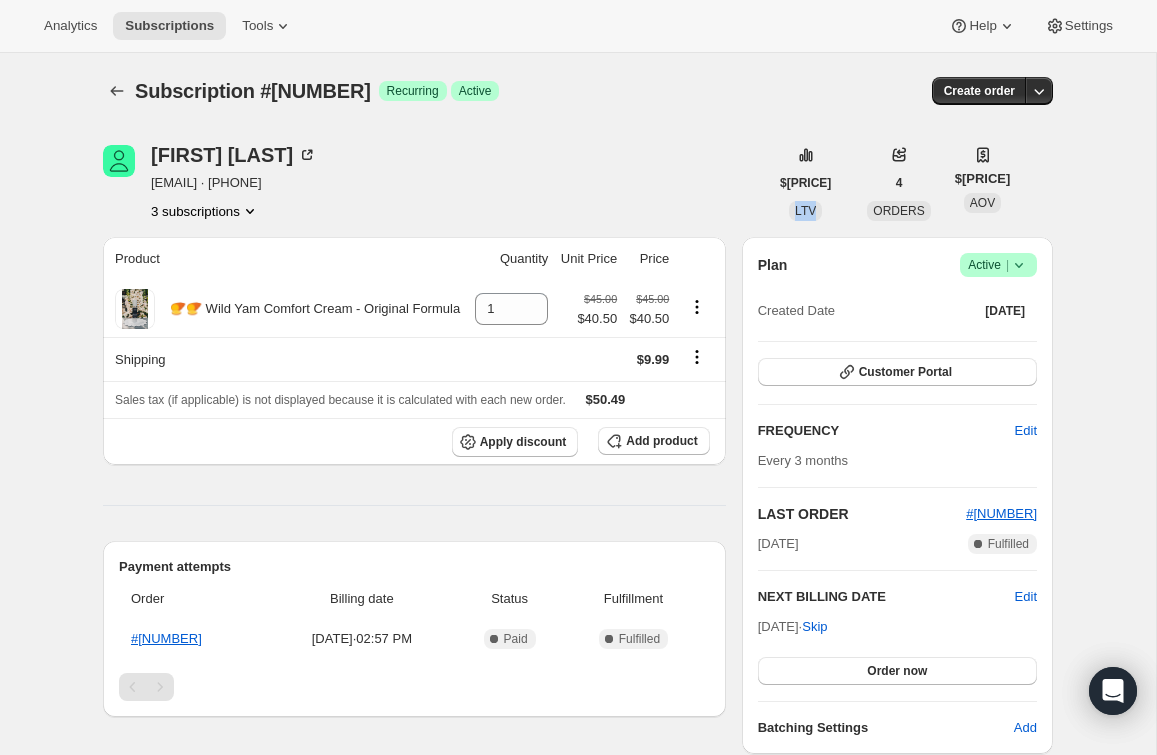 click on "Lauren   Ligon lauren_ligon@hotmail.com · +15202277990 3 subscriptions $271.41 LTV 4 ORDERS $67.85 AOV Product Quantity Unit Price Price 🍠🍠 Wild Yam Comfort Cream - Original Formula 1 $45.00 $40.50 $45.00 $40.50 Shipping $9.99 Sales tax (if applicable) is not displayed because it is calculated with each new order.   $50.49 Apply discount Add product Payment attempts Order Billing date Status Fulfillment #145166 May 24, 2025  ·  02:57 PM  Complete Paid  Complete Fulfilled Timeline May 24, 2025 Lauren Ligon  created the subscription order.  View order 02:57 PM Plan Success Active | Created Date May 24, 2025 Customer Portal FREQUENCY Edit Every 3 months LAST ORDER #145166 May 24, 2025  Complete Fulfilled NEXT BILLING DATE Edit Aug 24, 2025   ·  Skip Order now Batching Settings Add Notes Edit No notes from customer SHIPPING ADDRESS Edit Lauren Ligon
PO Box 3603
Avon CO, 81620
United States
+15202277990 BILLING ADDRESS Stored in ShopPay PAYMENT METHOD Shop Pay ending in 0024
Expires 6/2028" at bounding box center [570, 697] 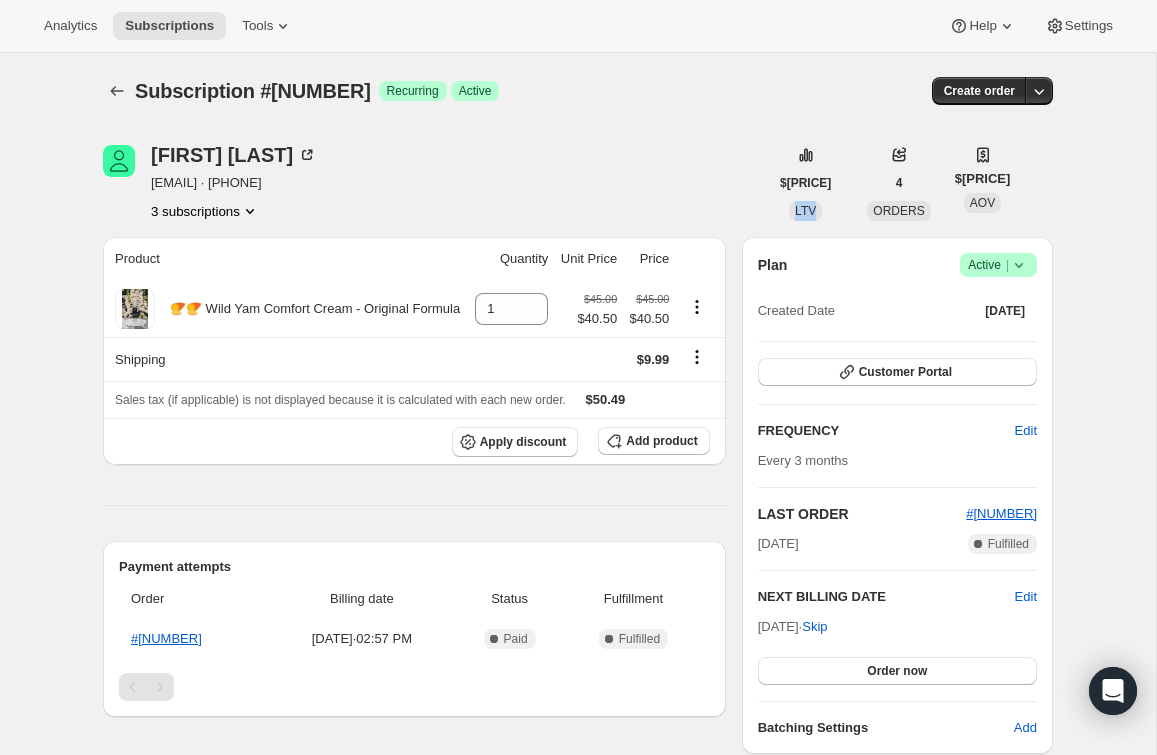 click on "3 subscriptions" at bounding box center (205, 211) 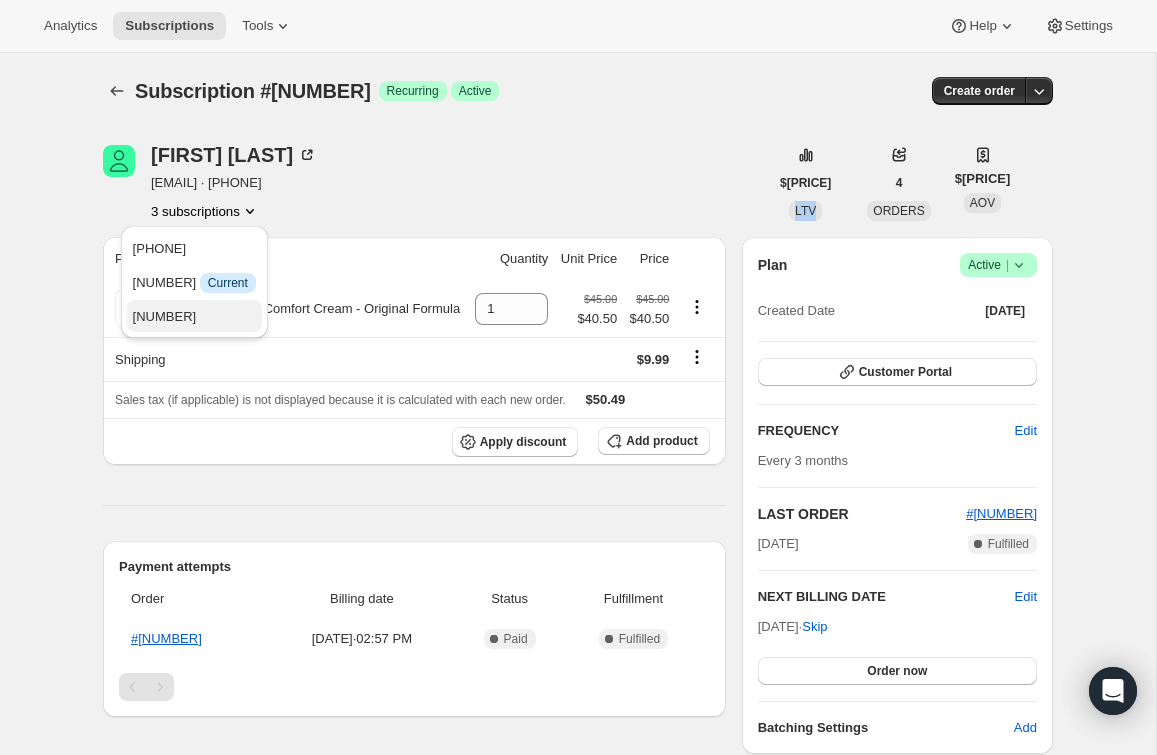 click on "32497205530" at bounding box center (194, 317) 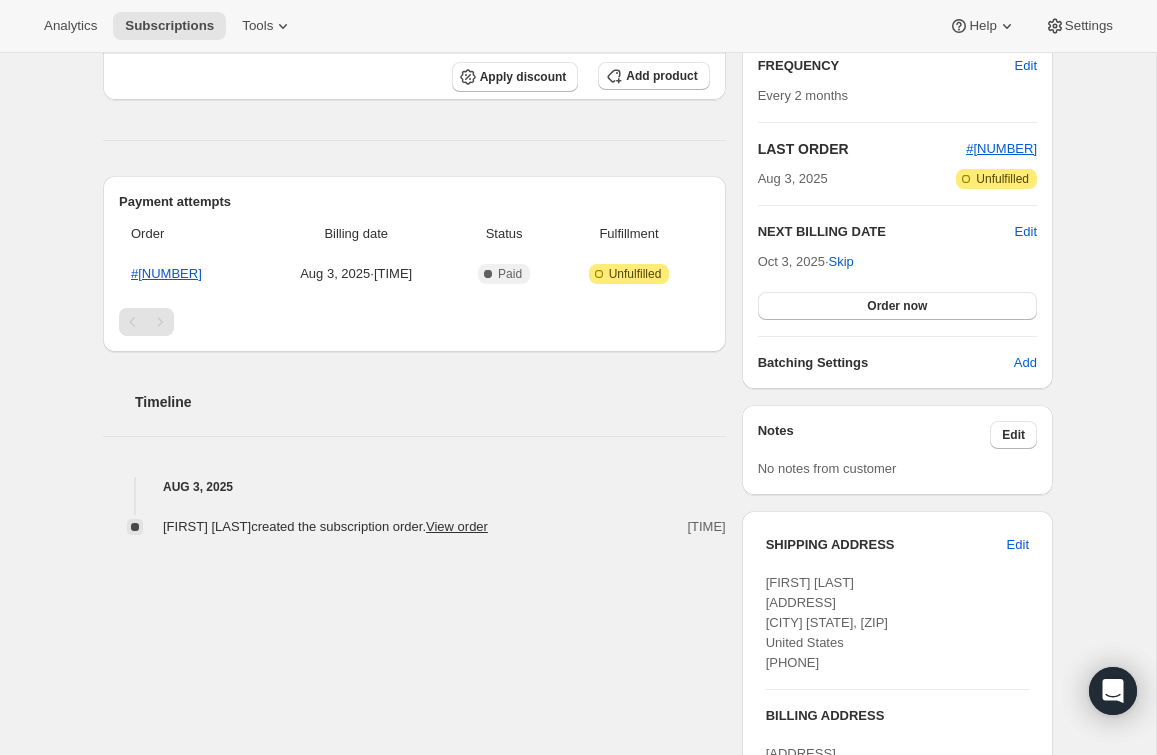 scroll, scrollTop: 396, scrollLeft: 0, axis: vertical 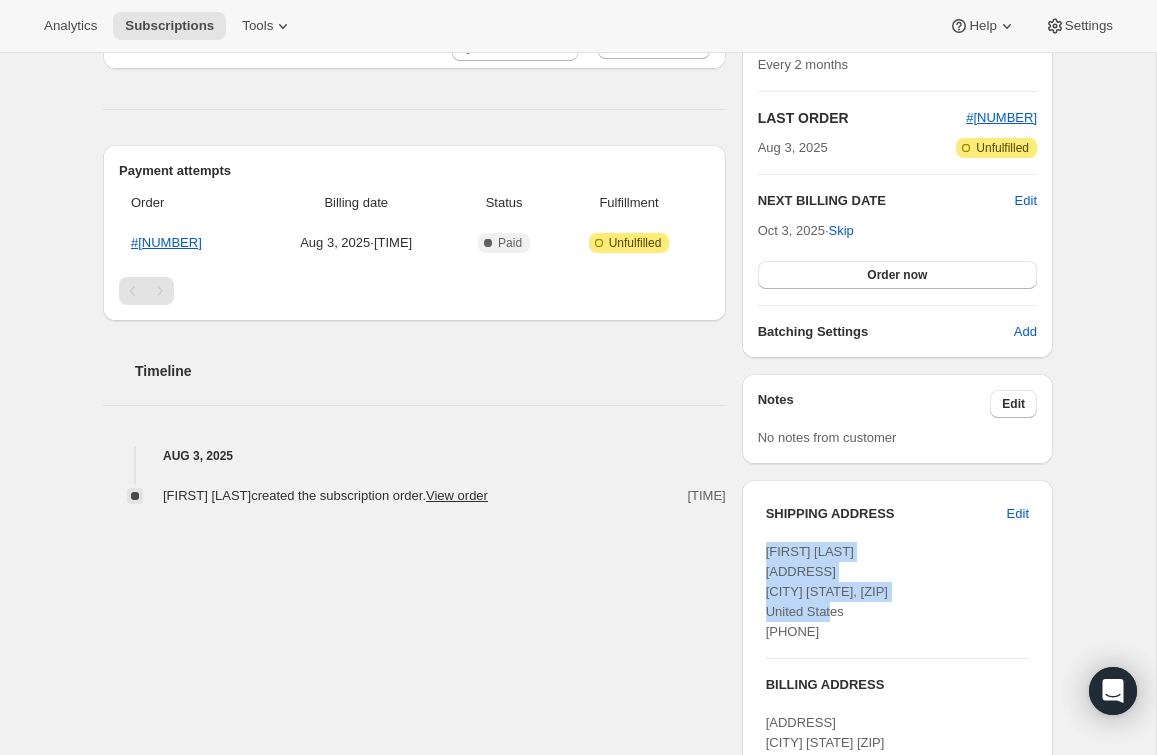 drag, startPoint x: 862, startPoint y: 610, endPoint x: 760, endPoint y: 554, distance: 116.3615 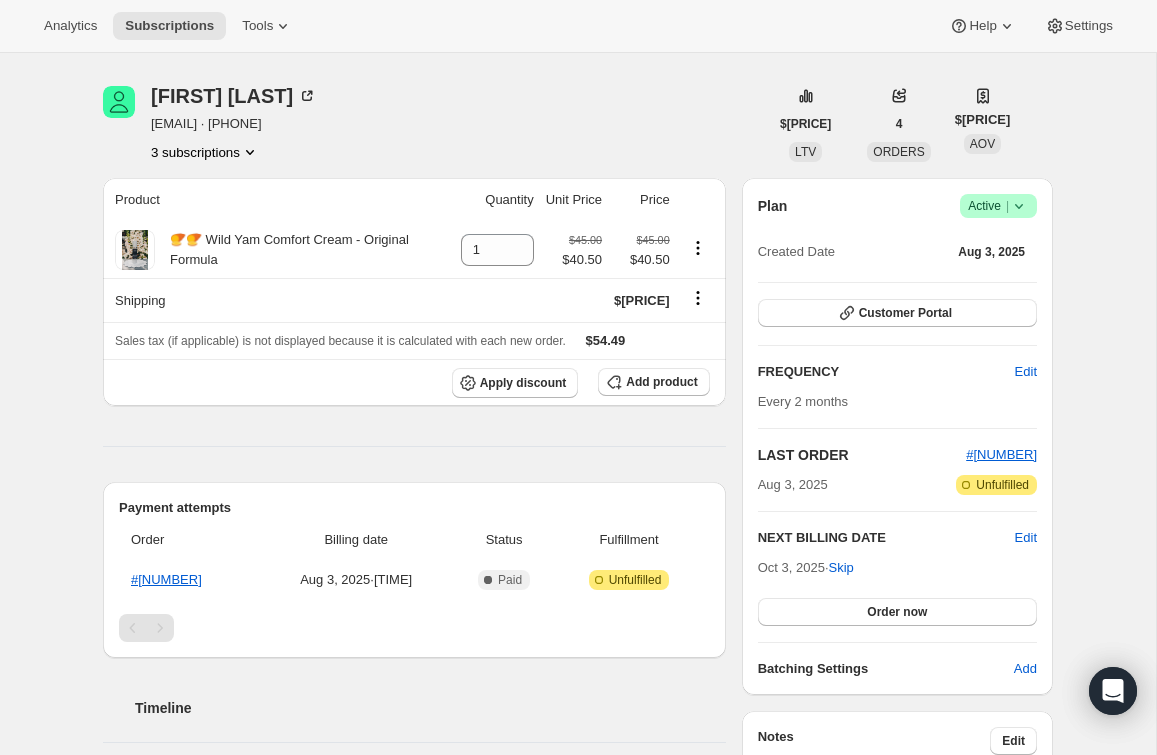 scroll, scrollTop: 0, scrollLeft: 0, axis: both 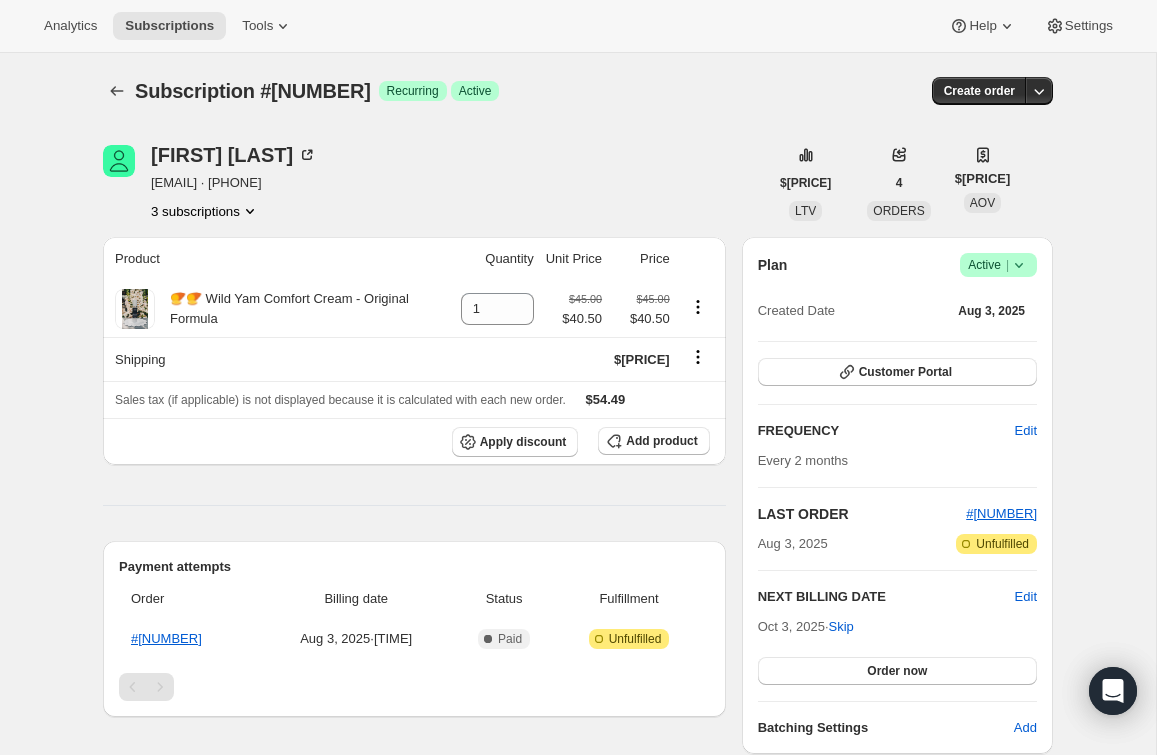 click on "3 subscriptions" at bounding box center [205, 211] 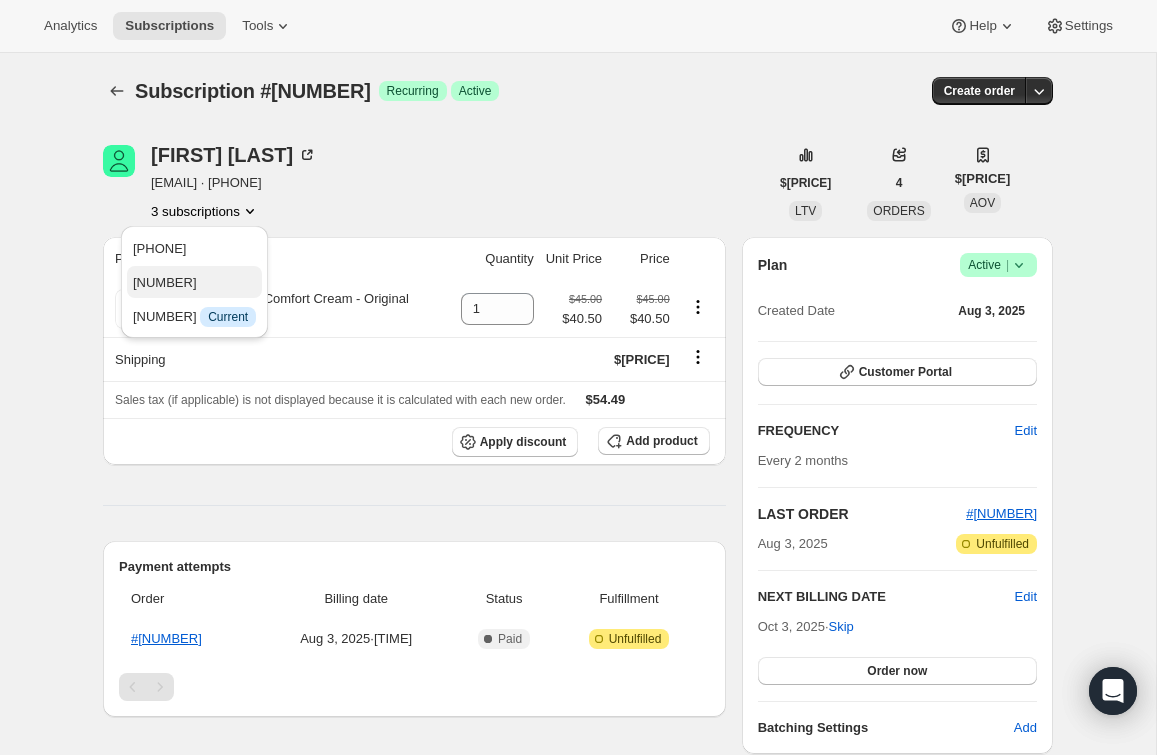 click on "30978048282" at bounding box center (165, 282) 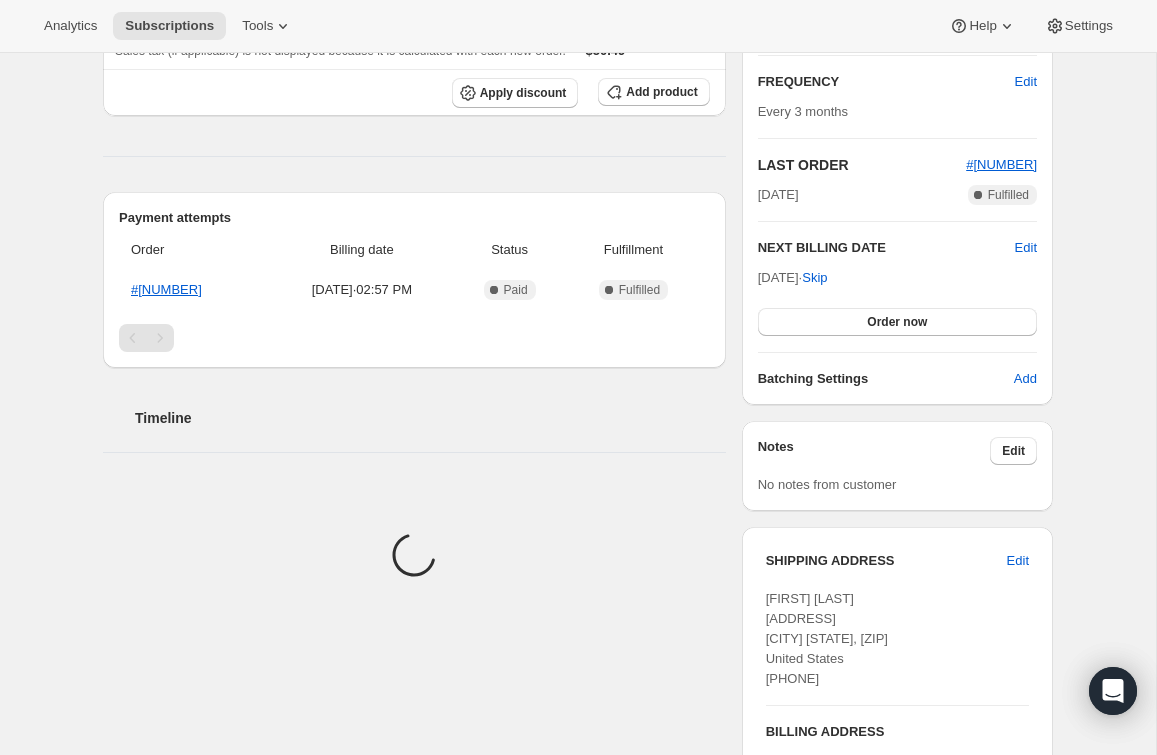 scroll, scrollTop: 366, scrollLeft: 0, axis: vertical 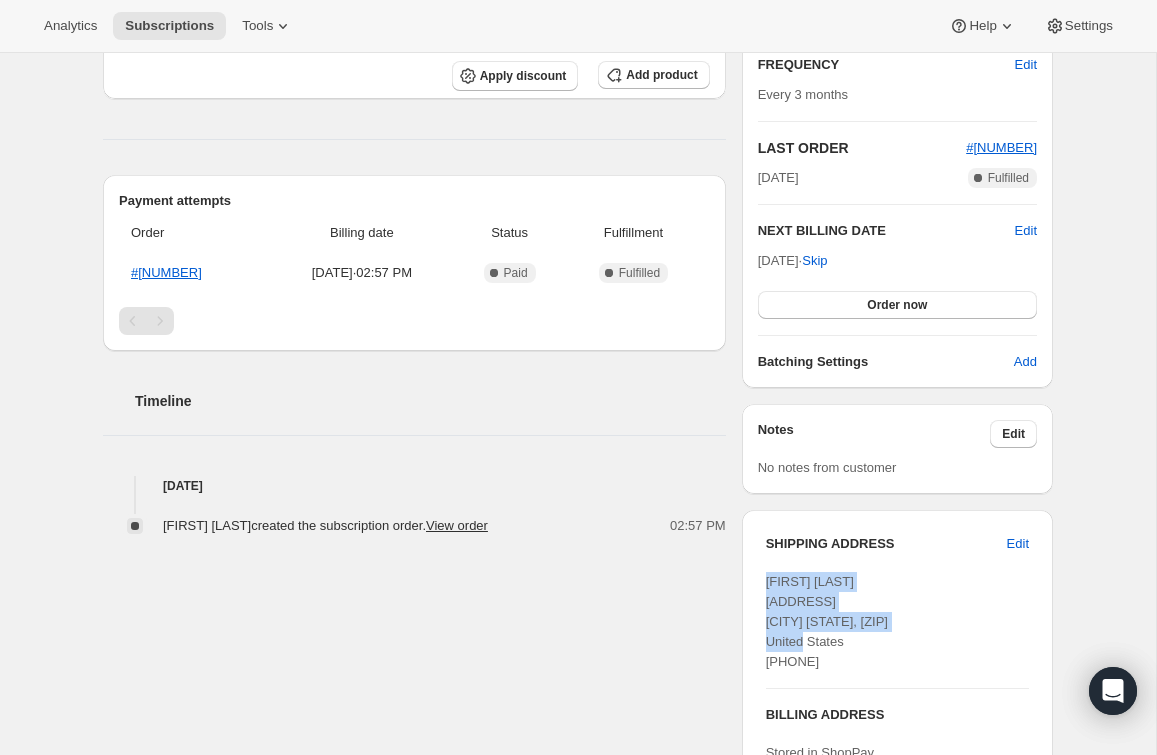 drag, startPoint x: 870, startPoint y: 637, endPoint x: 764, endPoint y: 567, distance: 127.02756 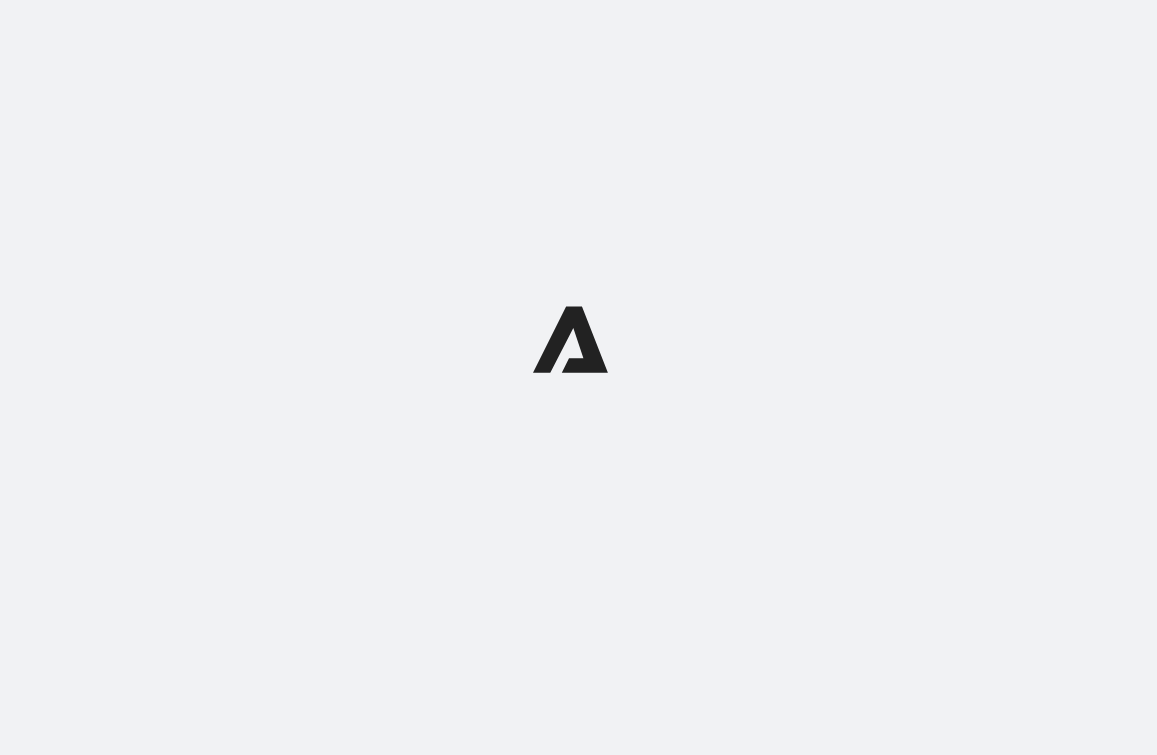 scroll, scrollTop: 0, scrollLeft: 0, axis: both 